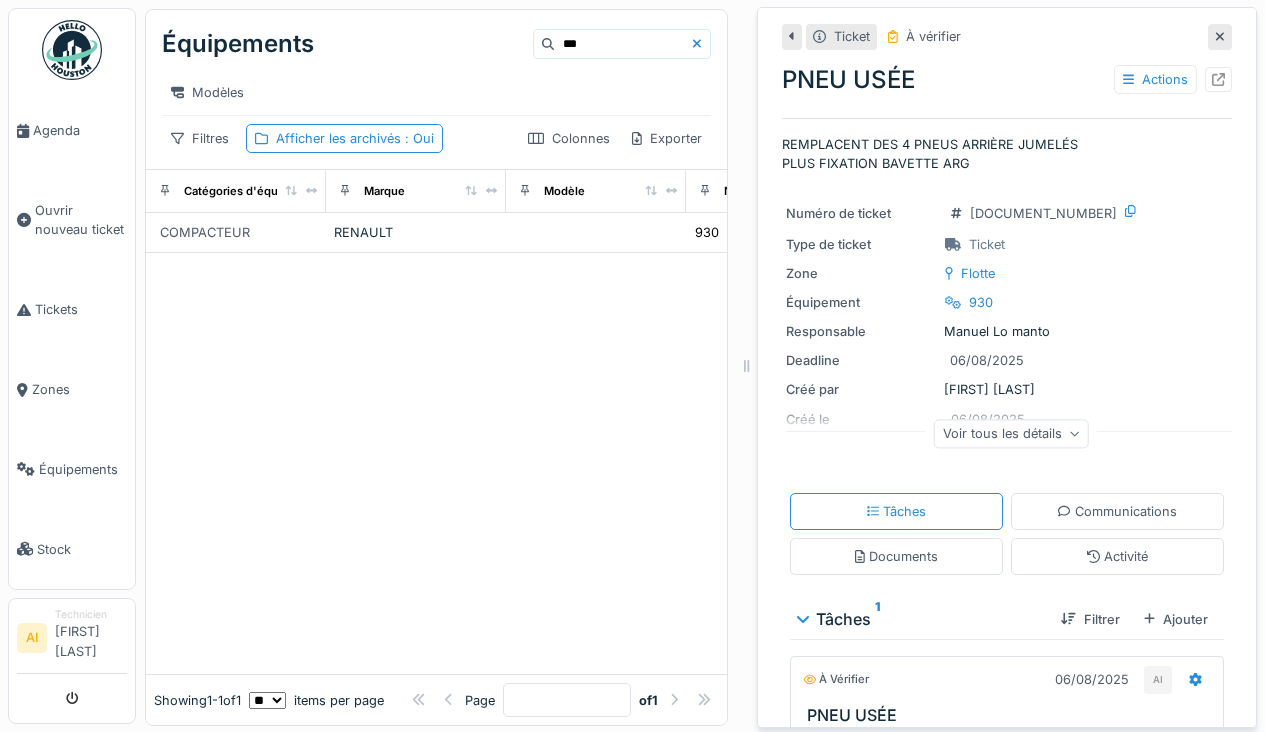 scroll, scrollTop: 0, scrollLeft: 0, axis: both 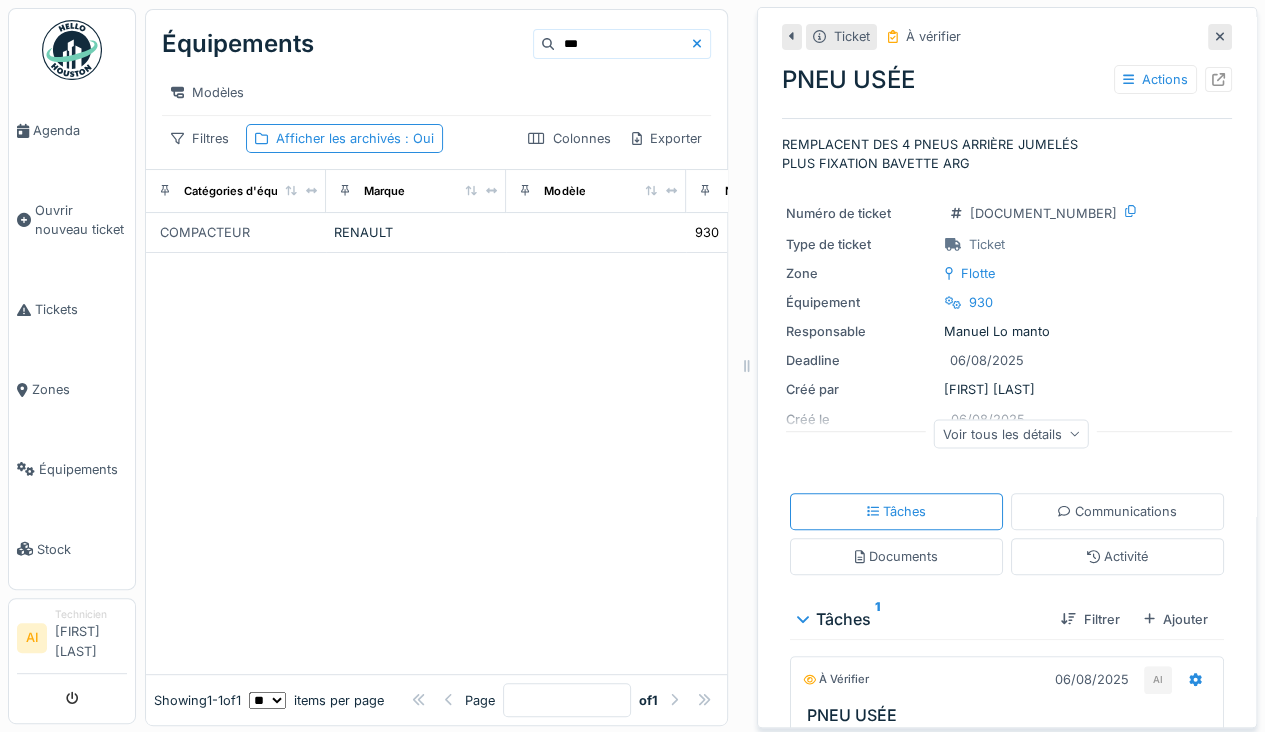 click at bounding box center (1220, 36) 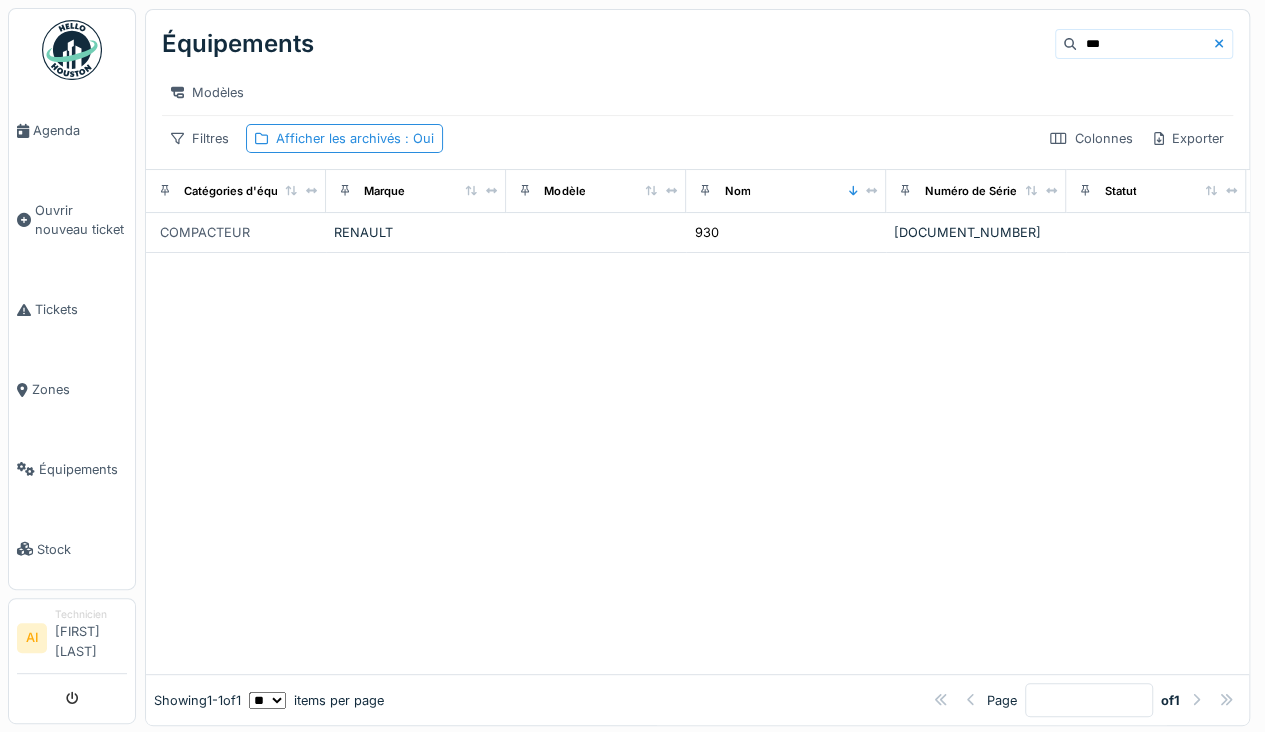 click on "Équipements" at bounding box center (83, 469) 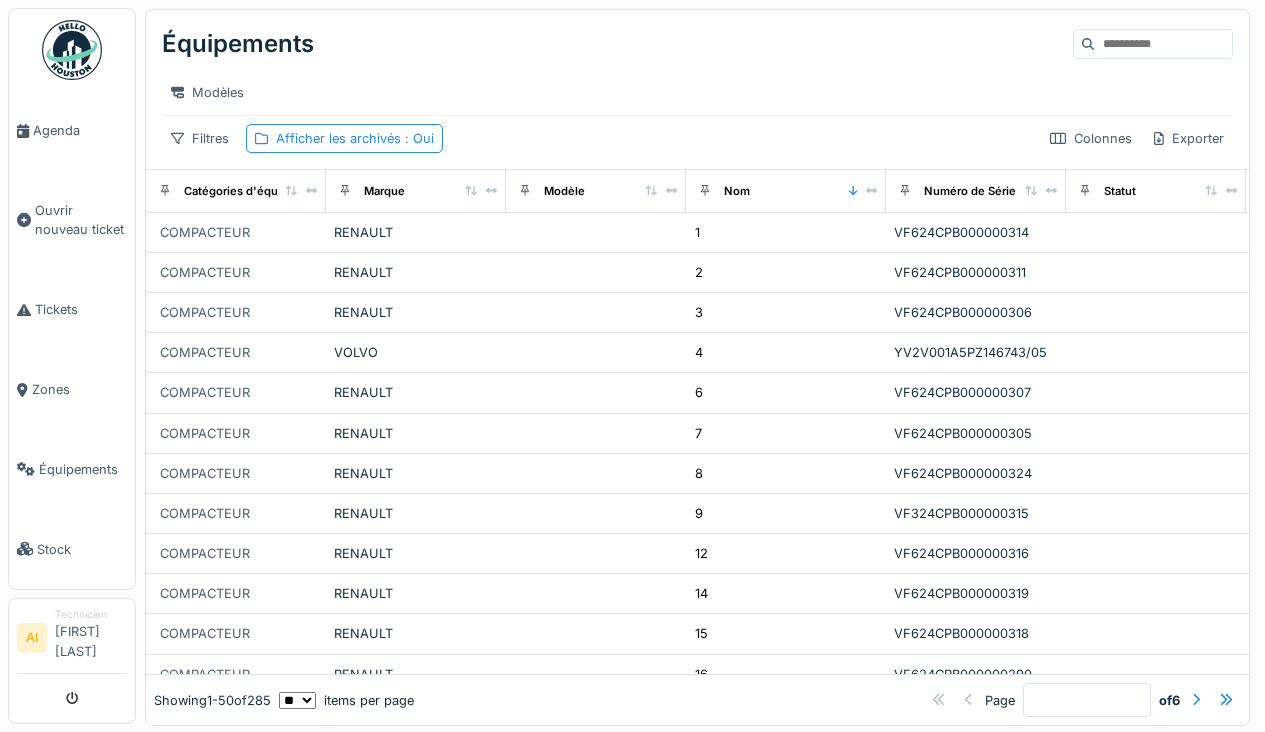 scroll, scrollTop: 0, scrollLeft: 0, axis: both 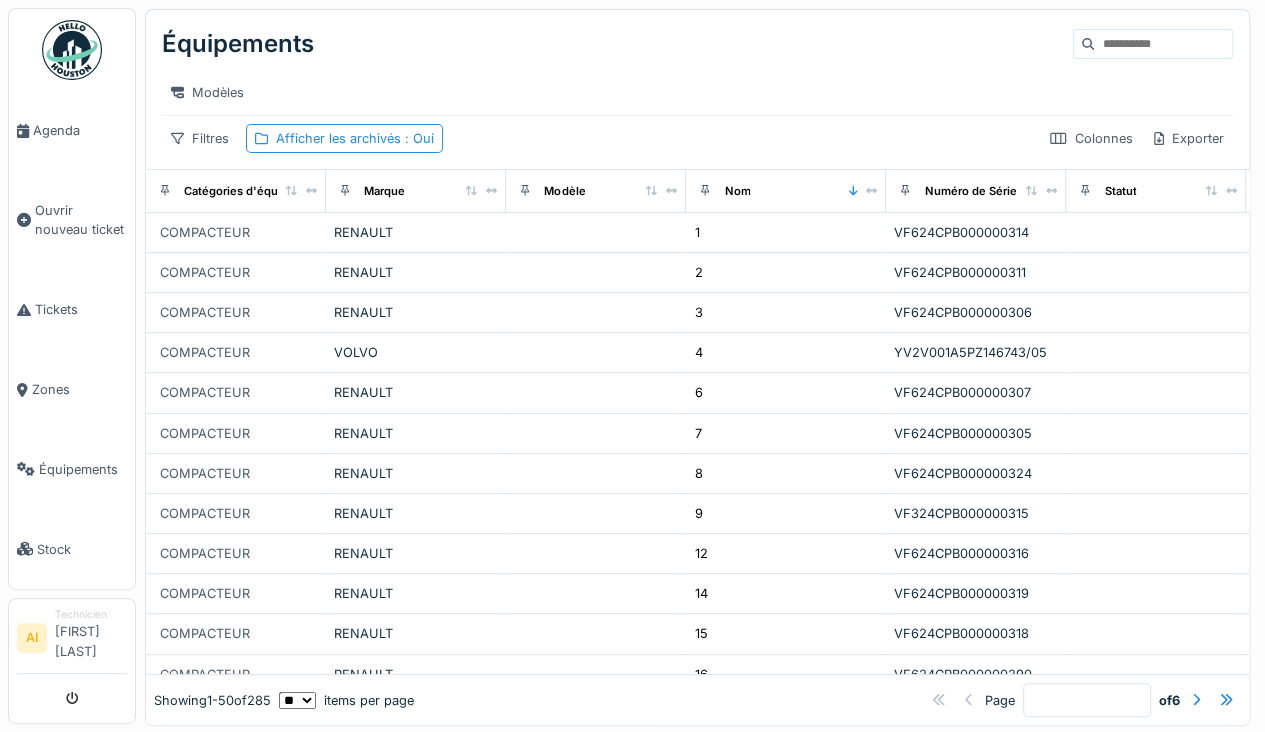 click at bounding box center (1163, 44) 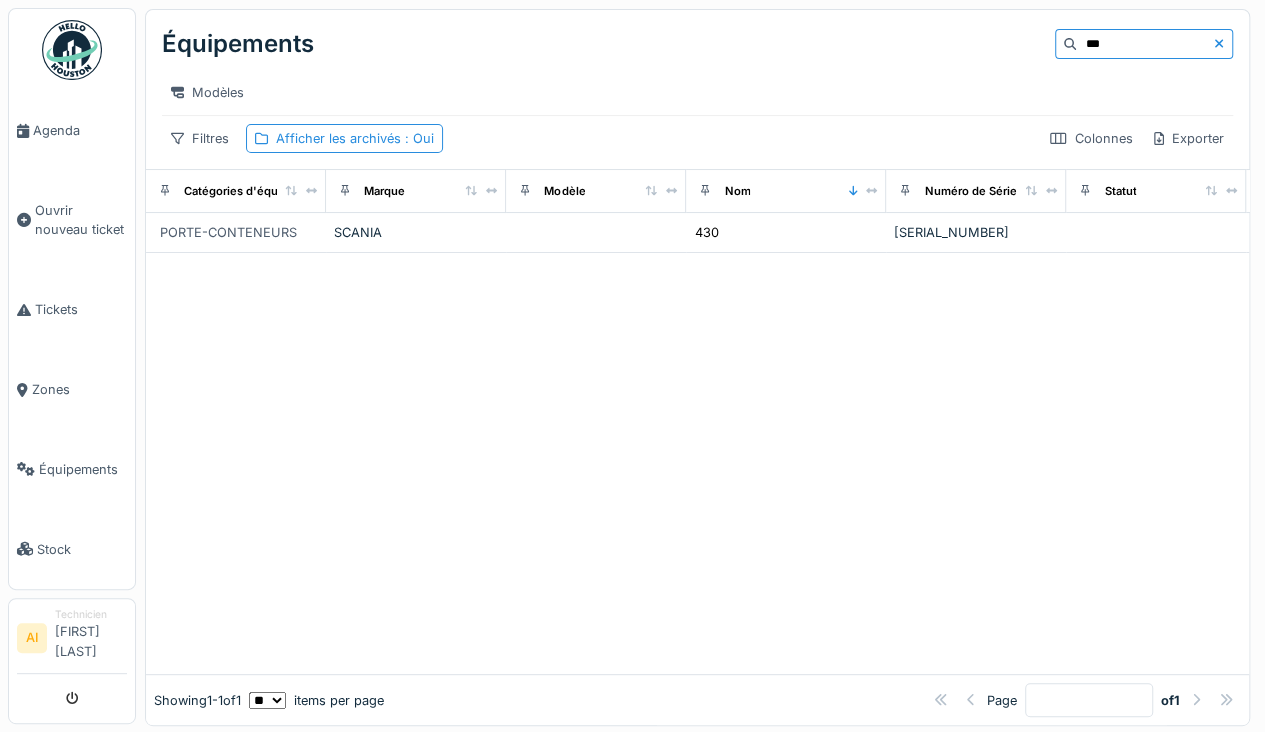 click on "***" at bounding box center [1145, 44] 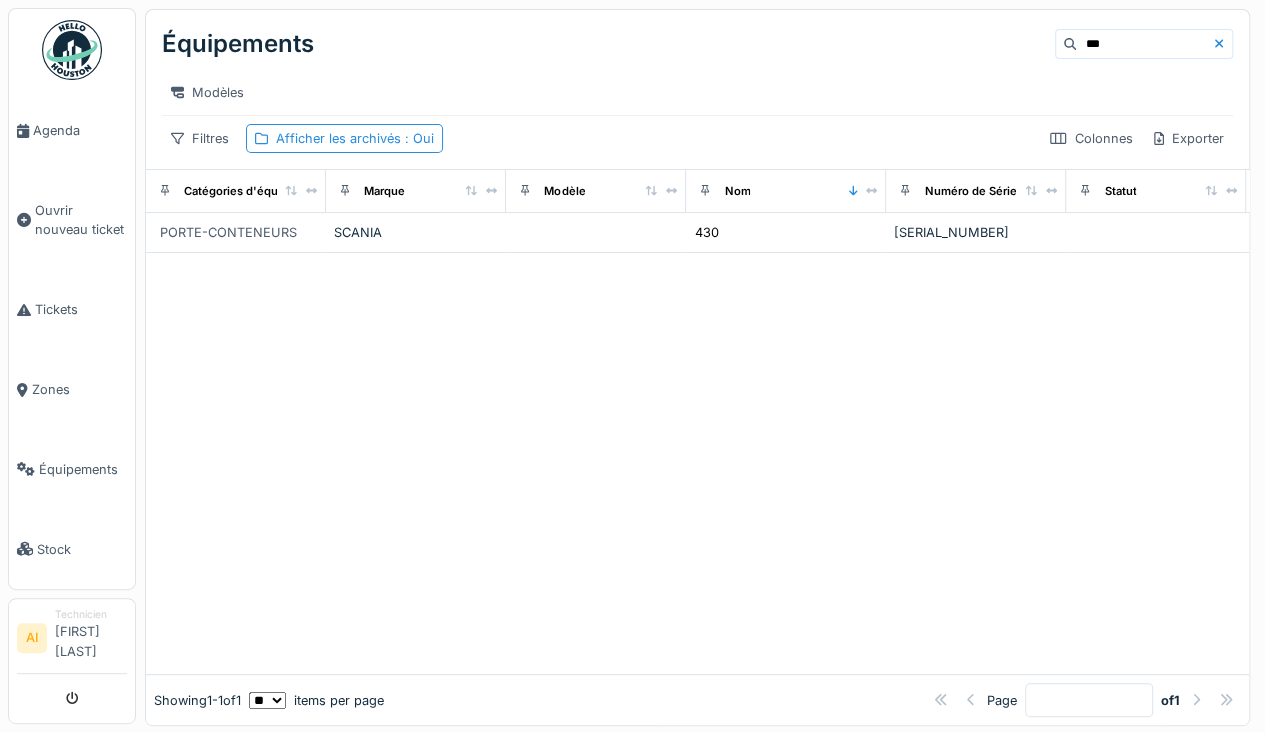 click on "***" at bounding box center (1145, 44) 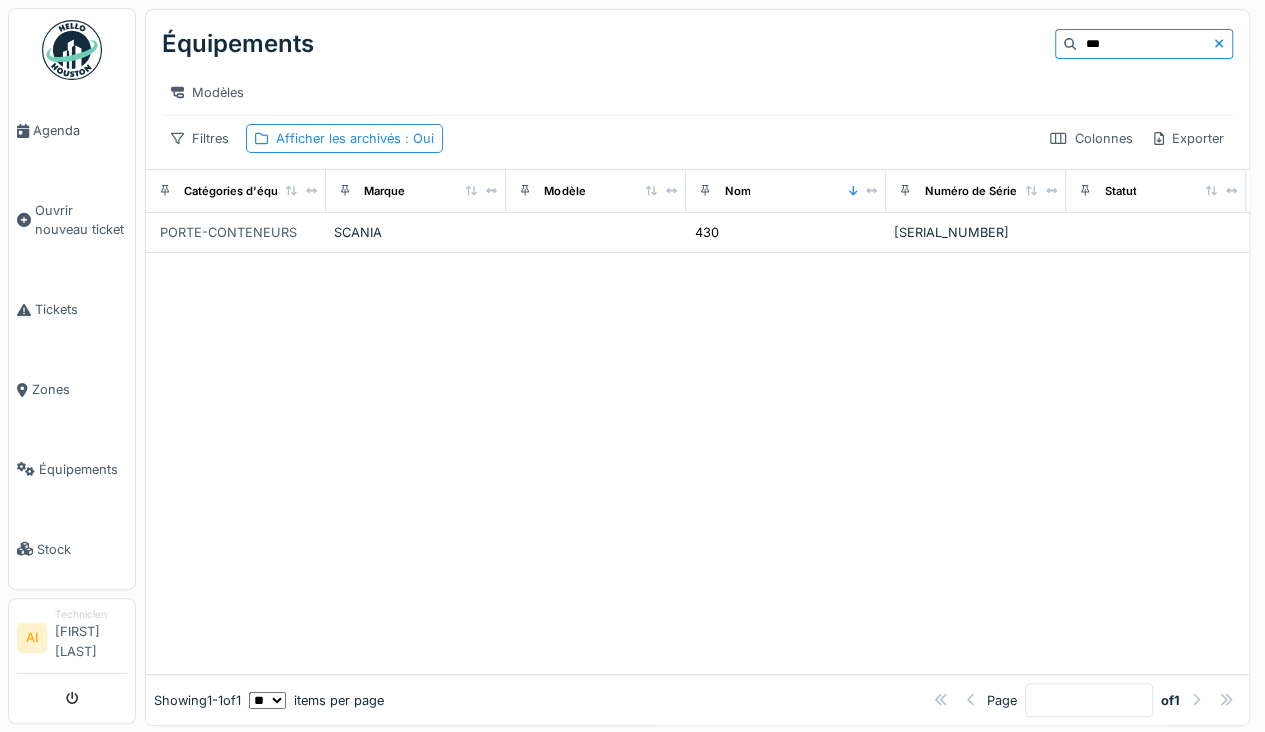 click on "***" at bounding box center (1145, 44) 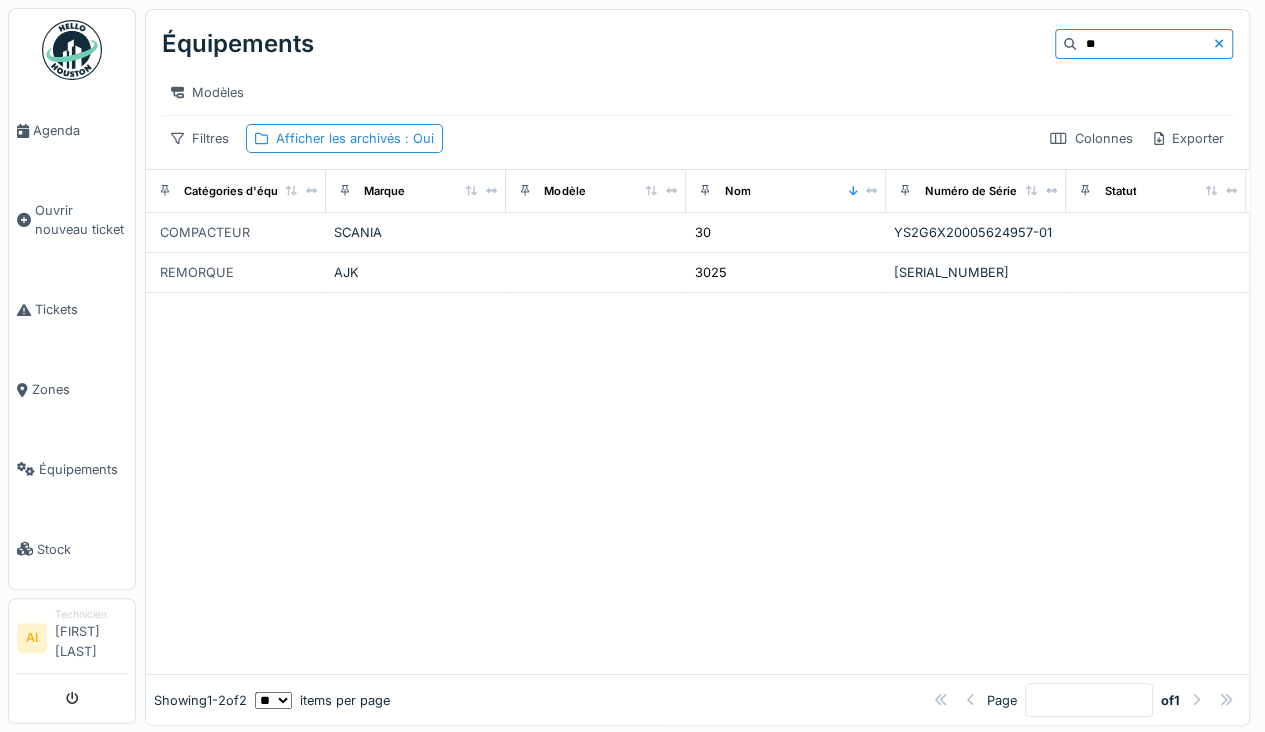 type on "**" 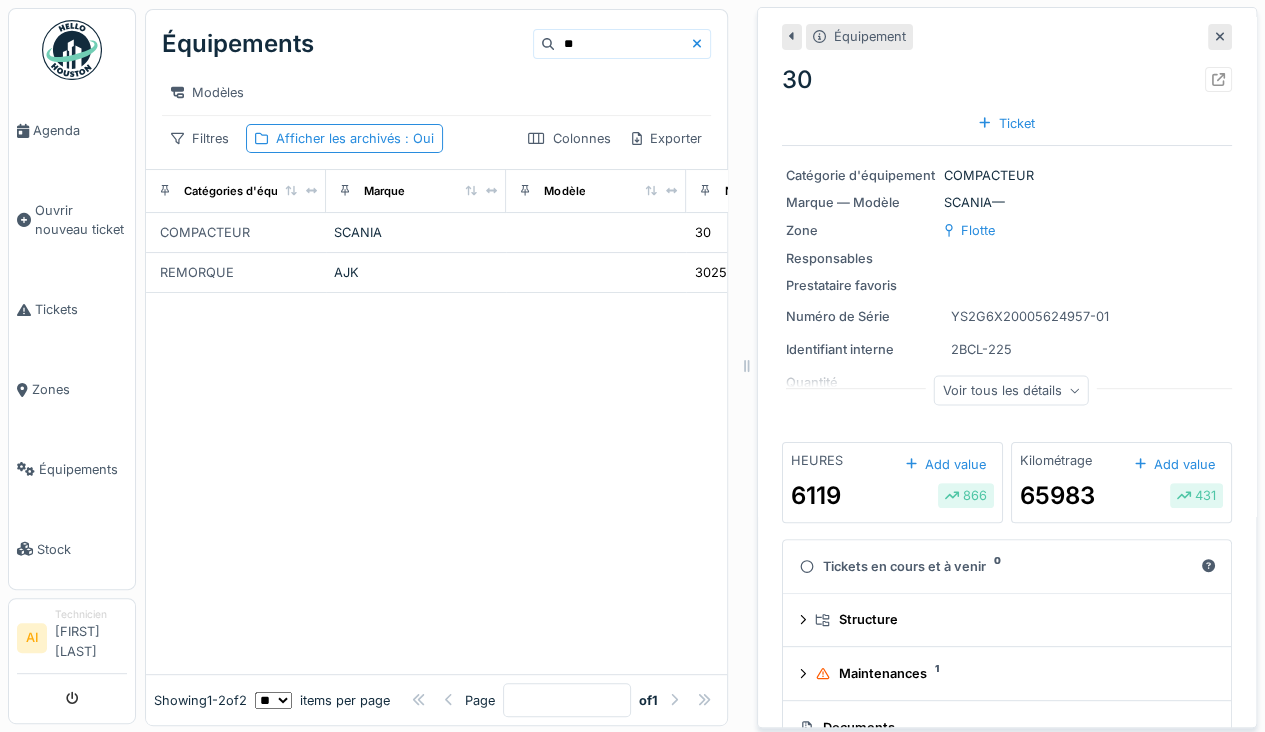 click at bounding box center (1218, 79) 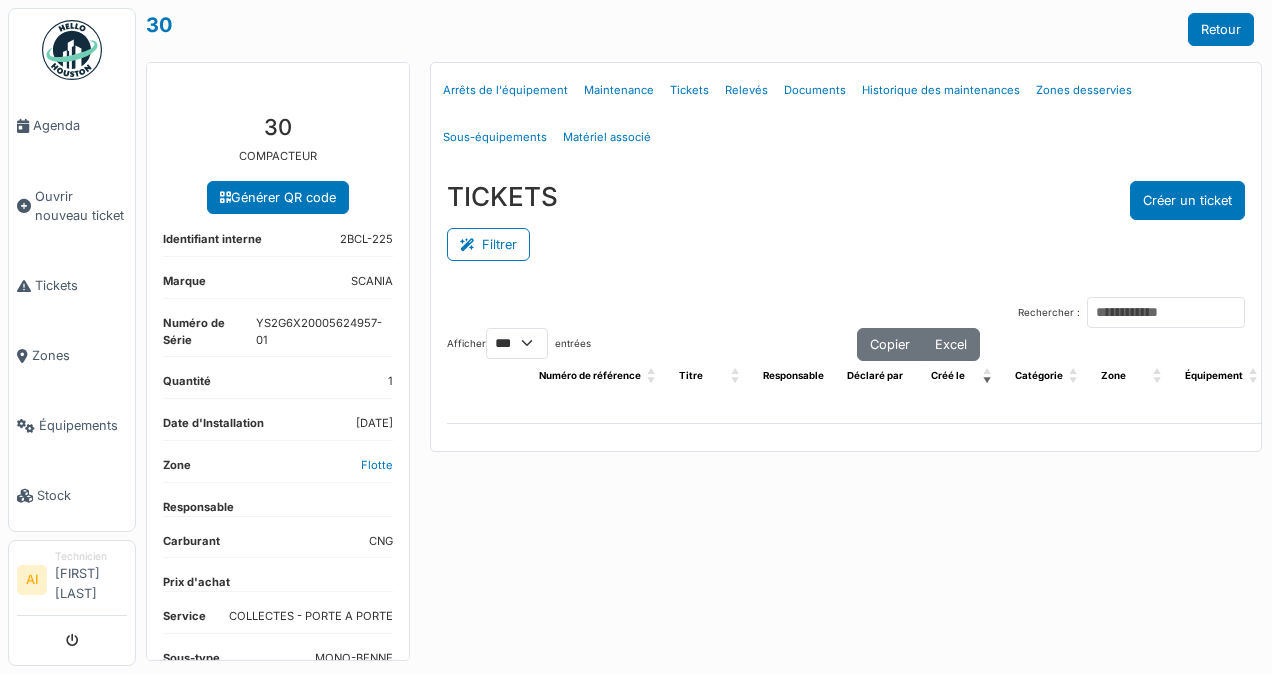 select on "***" 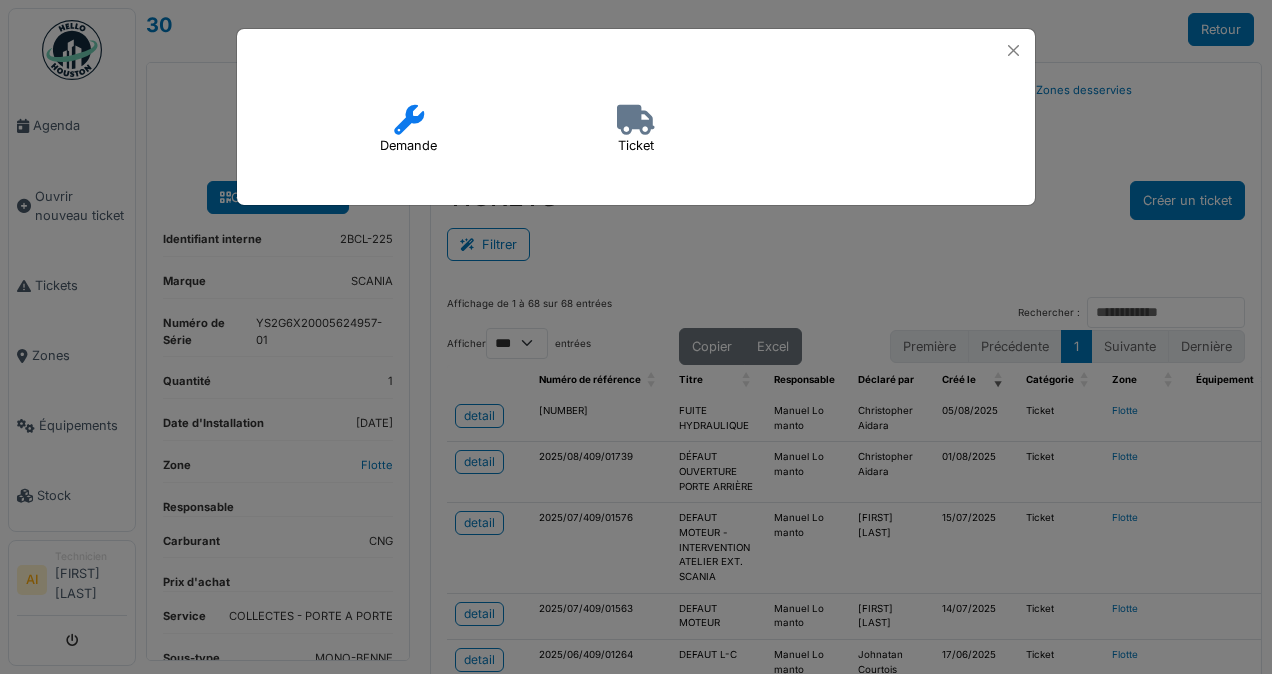 click at bounding box center (636, 120) 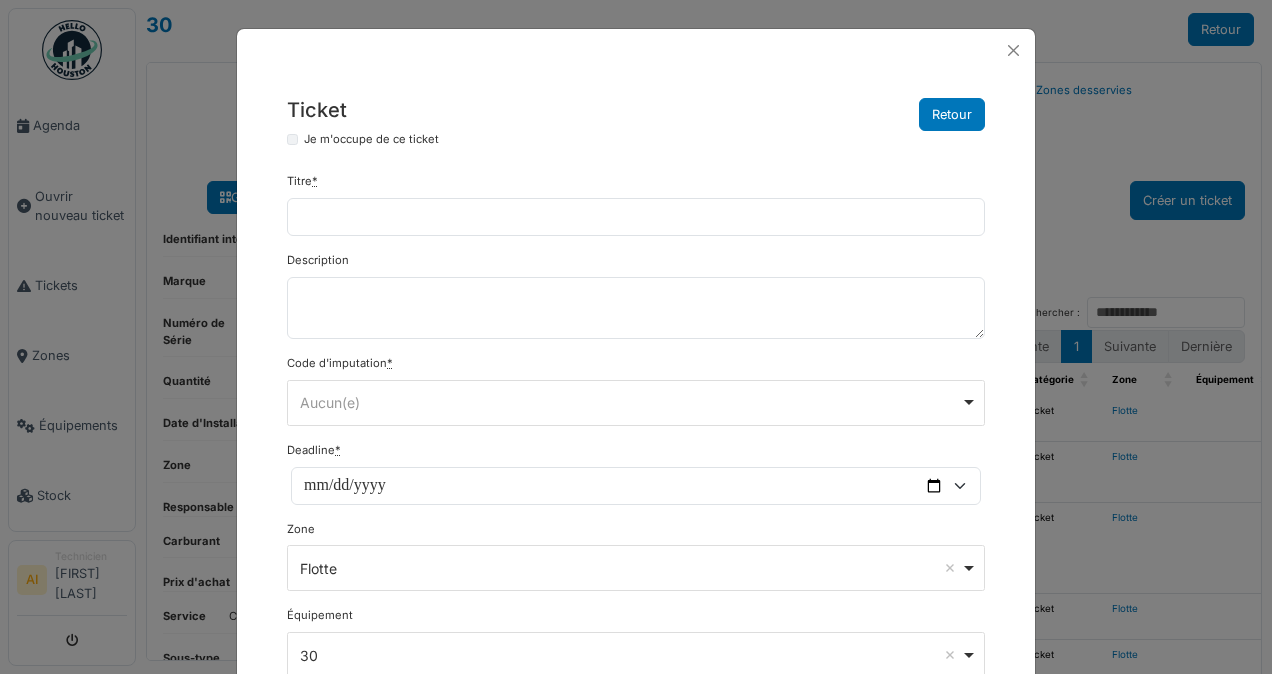 click on "Je m'occupe de ce ticket" at bounding box center (371, 139) 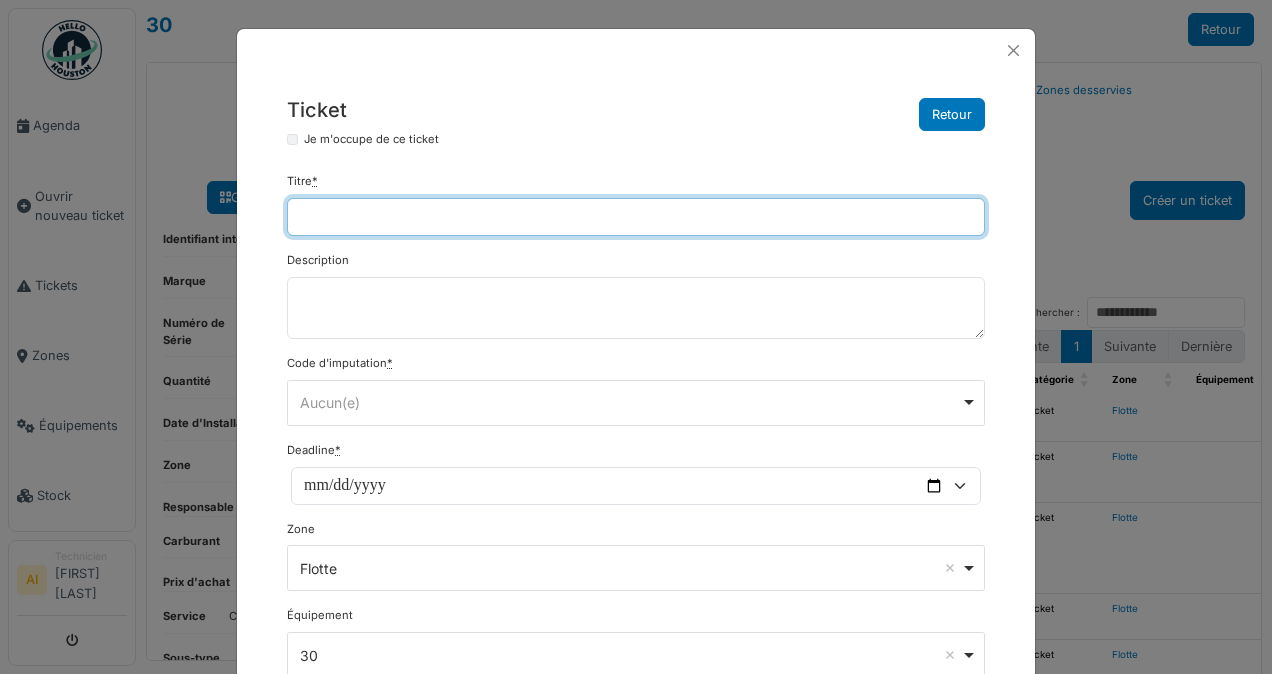 click on "Titre  *" at bounding box center [636, 217] 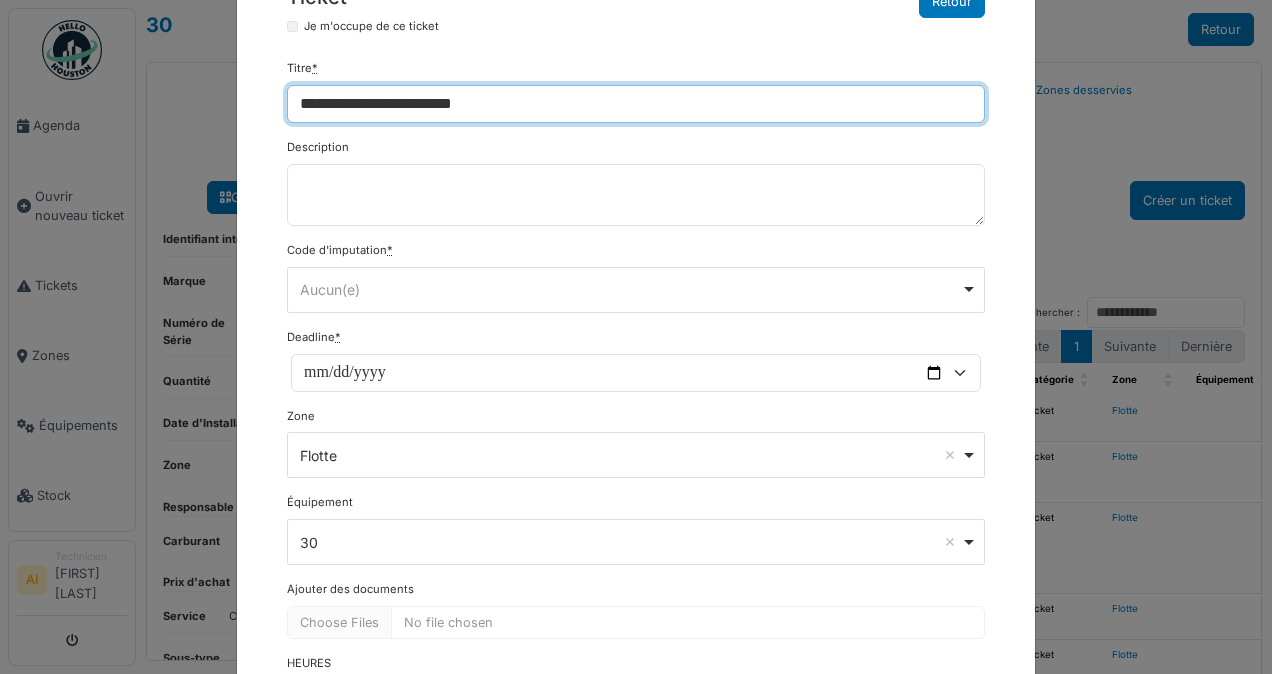 scroll, scrollTop: 139, scrollLeft: 0, axis: vertical 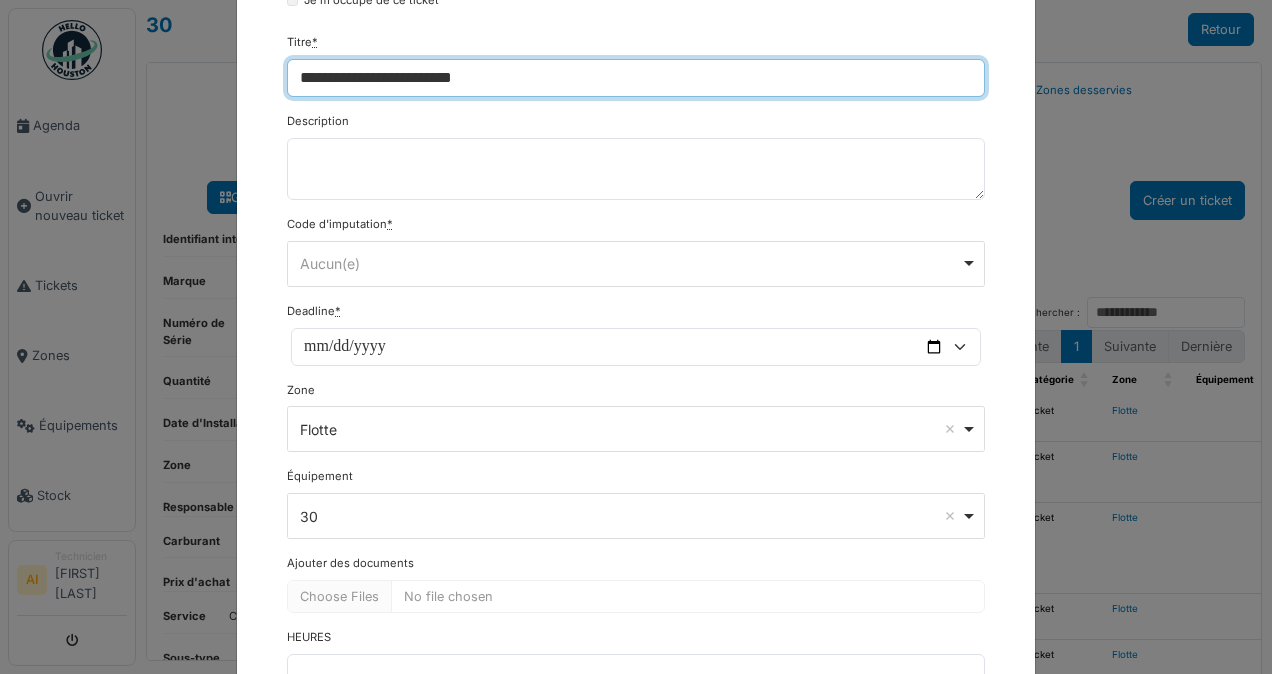 type on "**********" 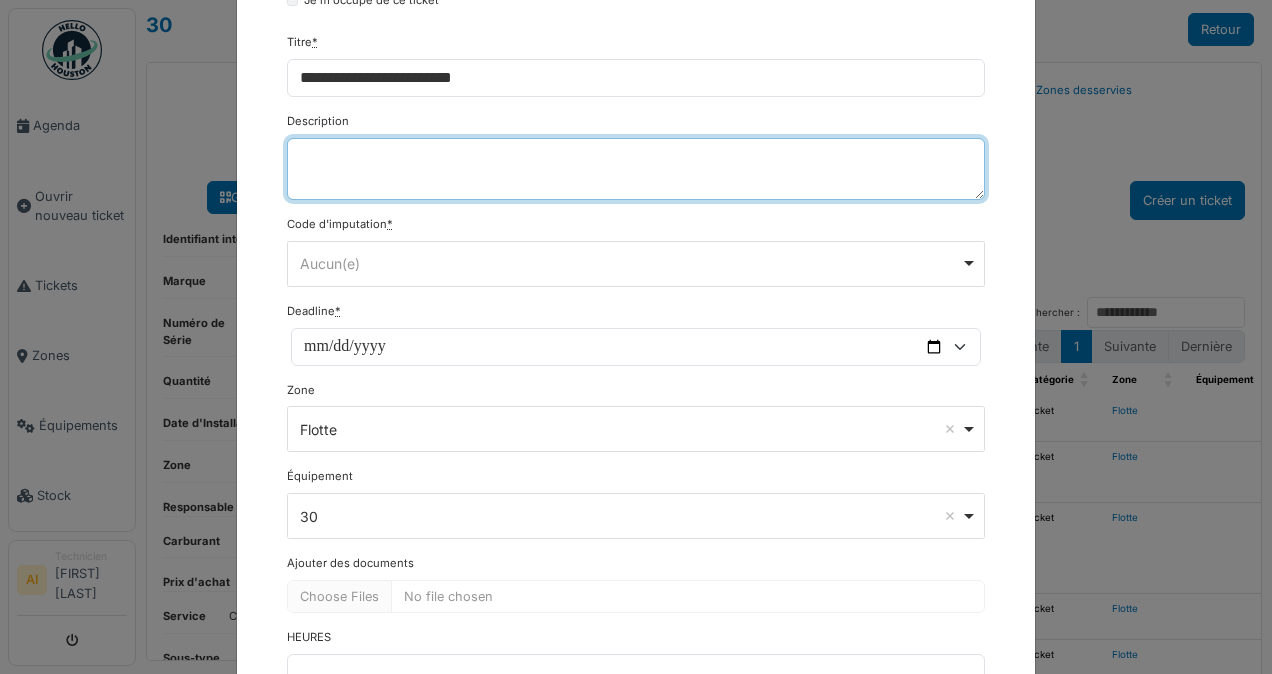 click on "Description" at bounding box center [636, 169] 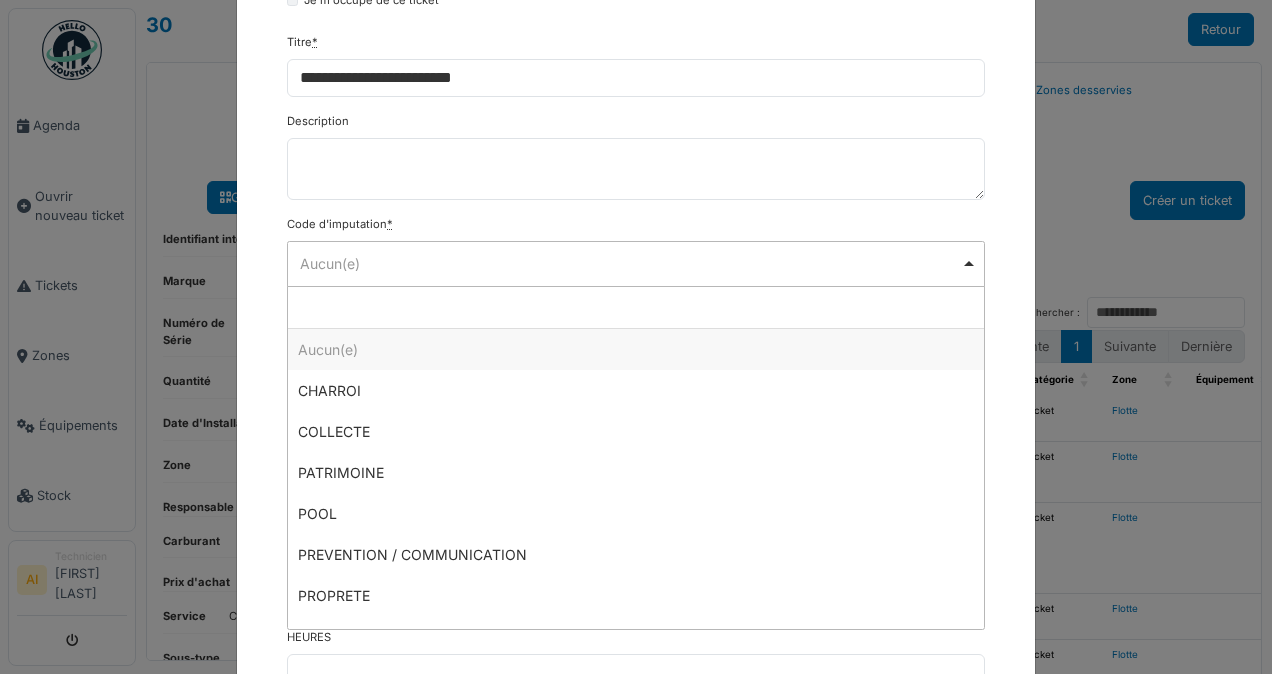 select on "****" 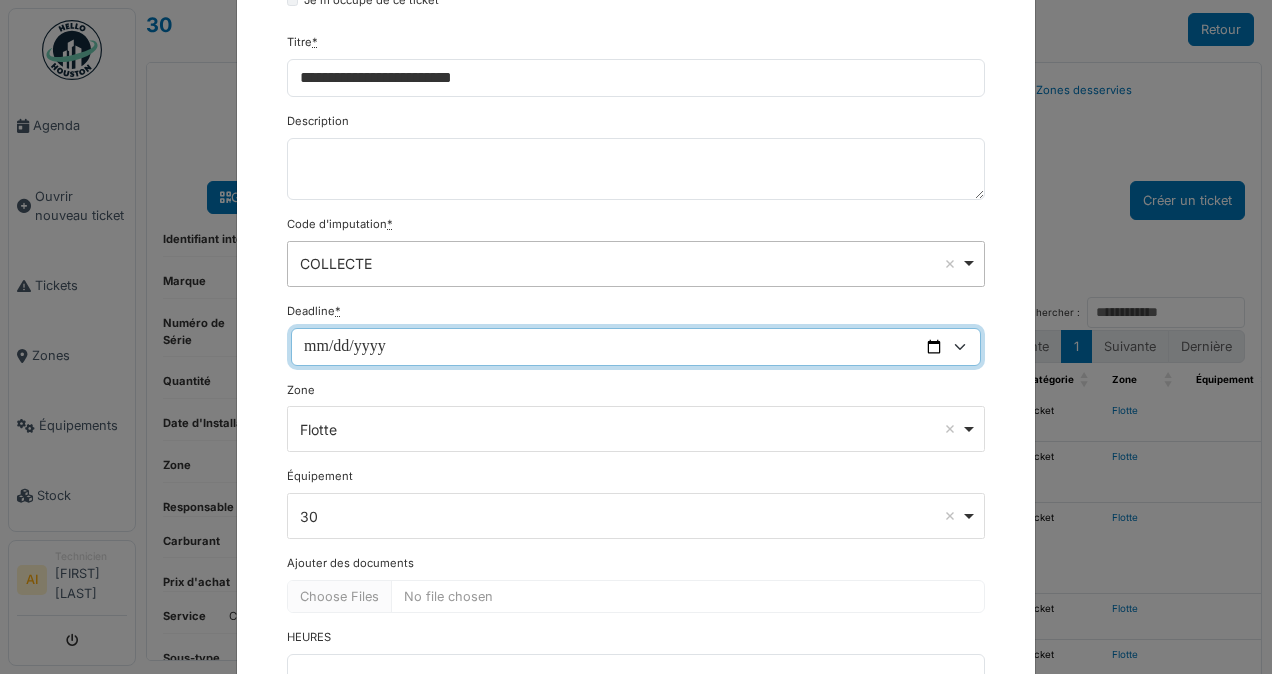 click on "Deadline  *" at bounding box center [636, 347] 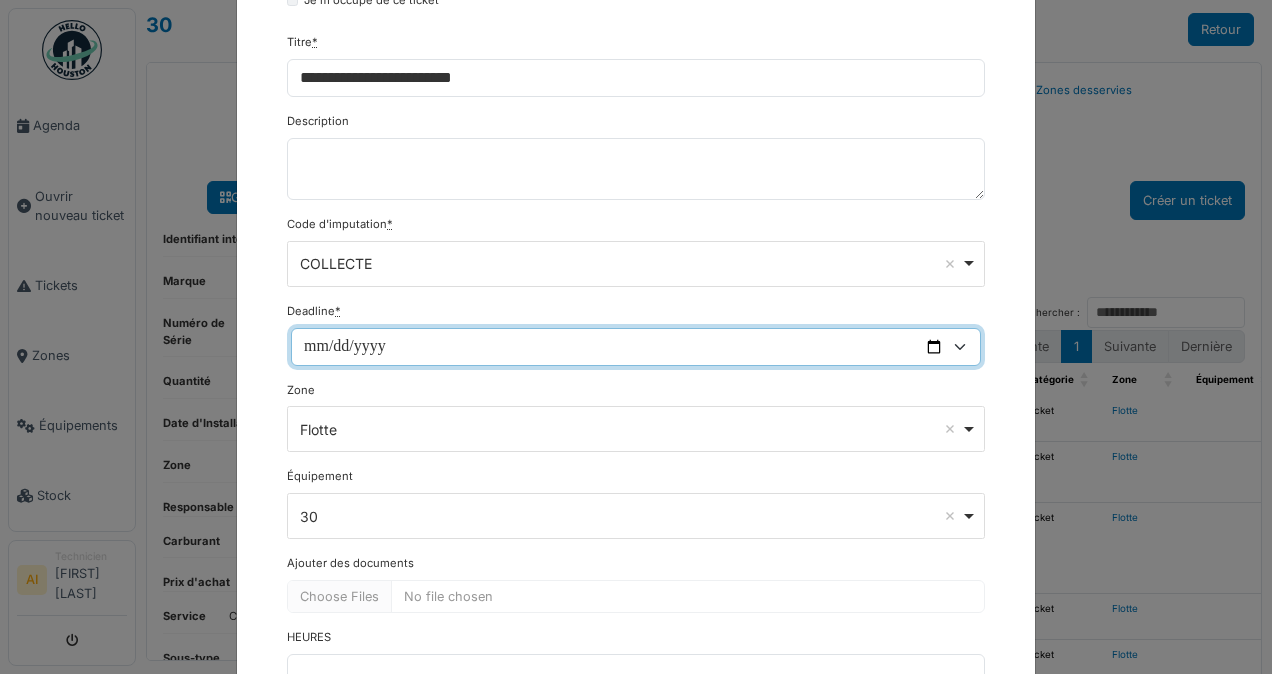 type on "**********" 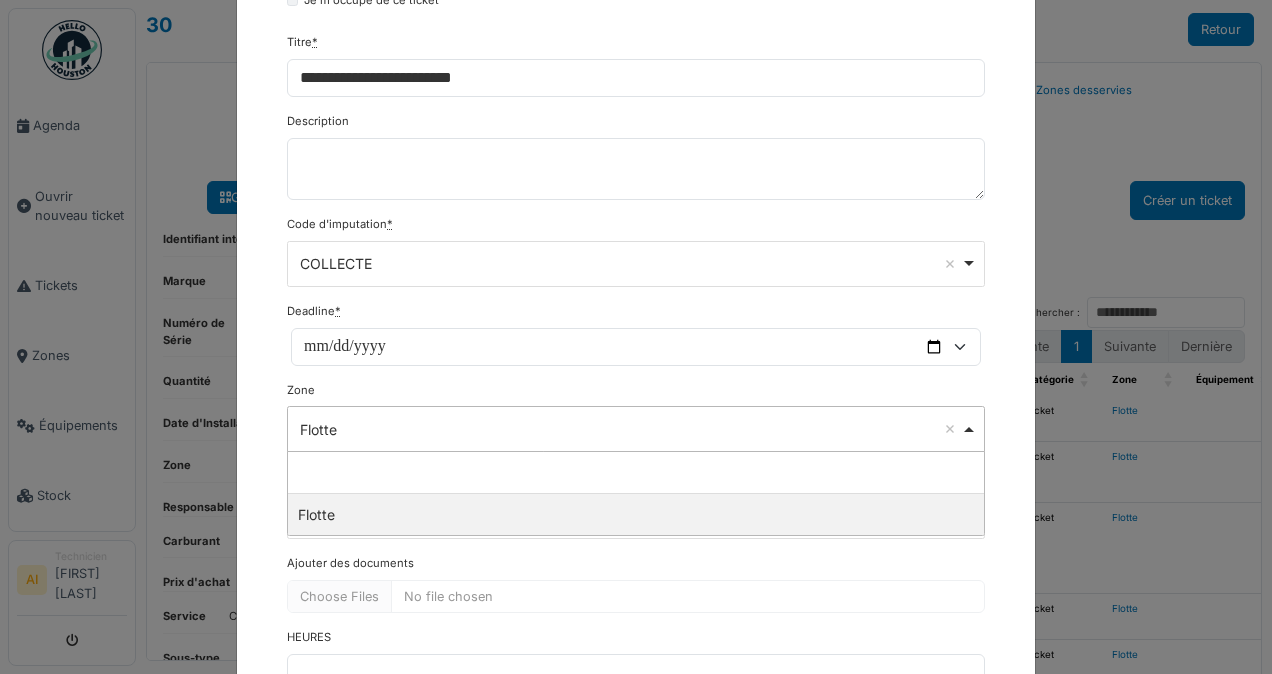 click on "Flotte Remove item" at bounding box center (636, 429) 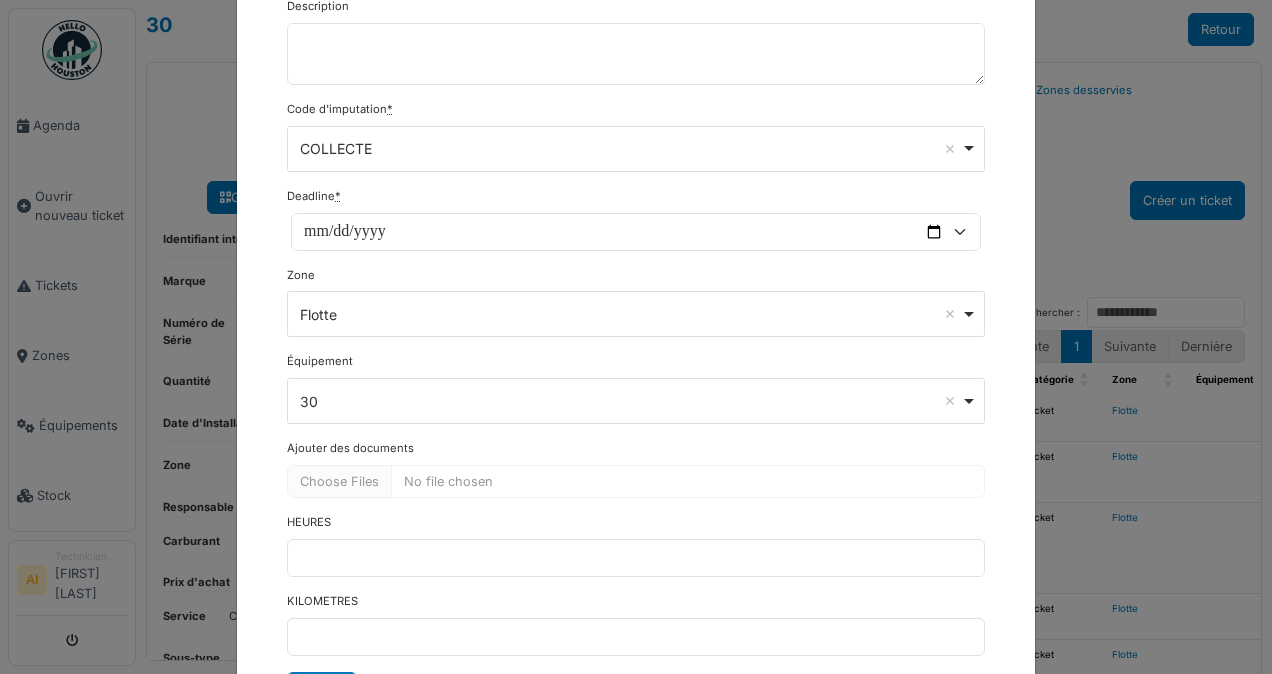 scroll, scrollTop: 344, scrollLeft: 0, axis: vertical 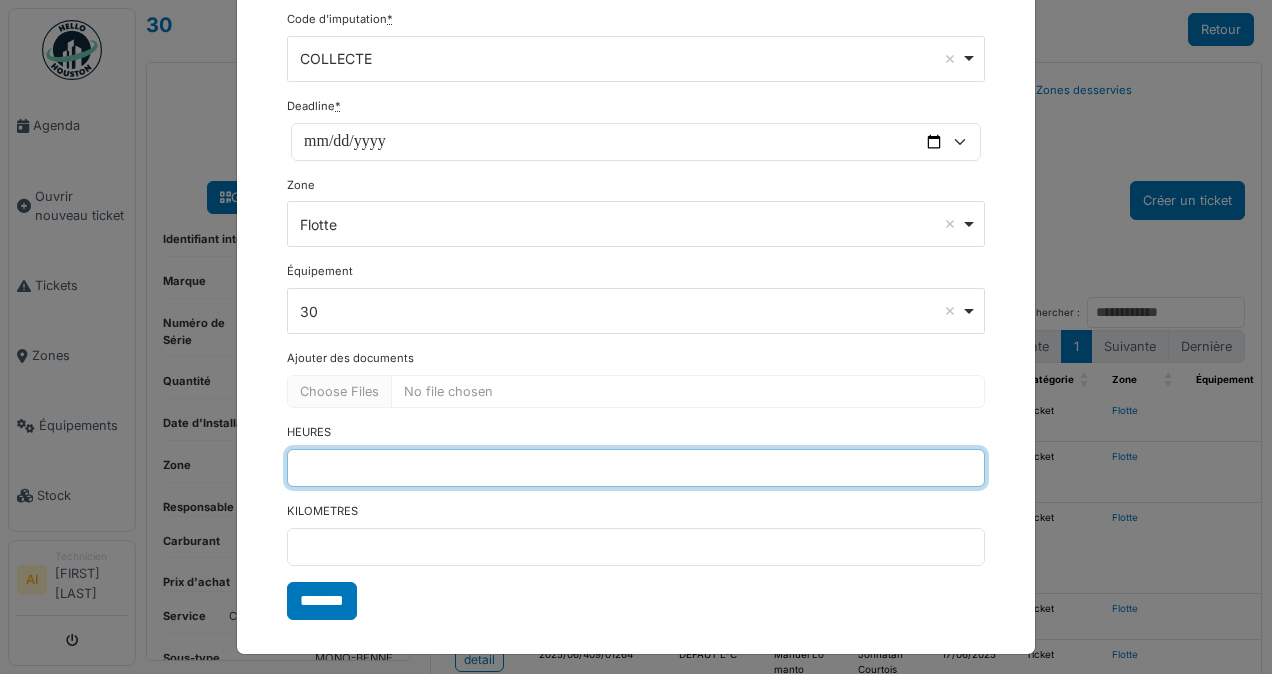 click on "HEURES" at bounding box center [636, 468] 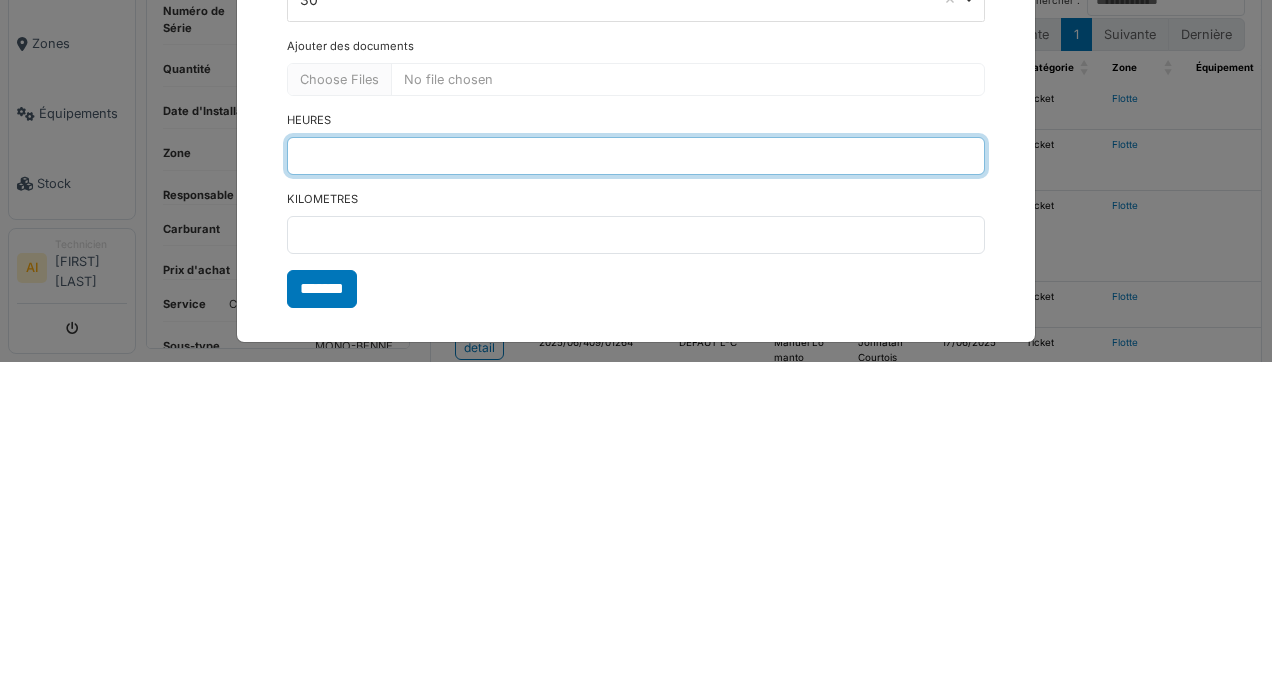 type on "****" 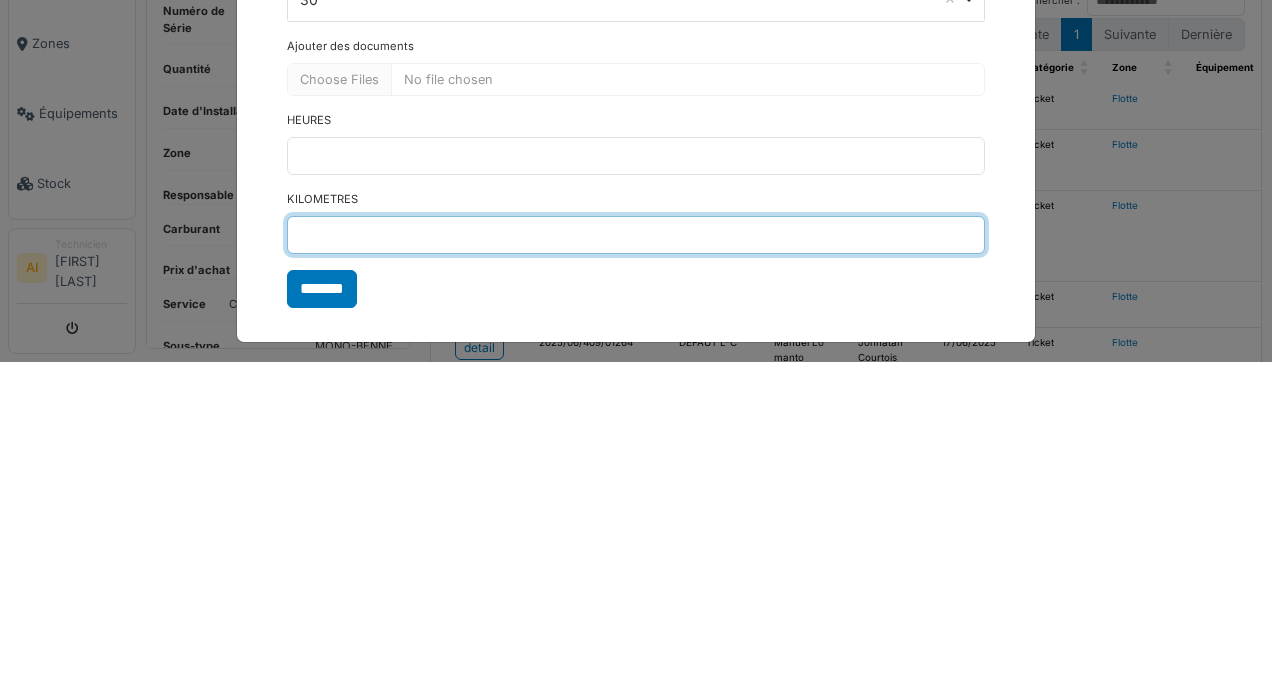click on "KILOMETRES" at bounding box center [636, 547] 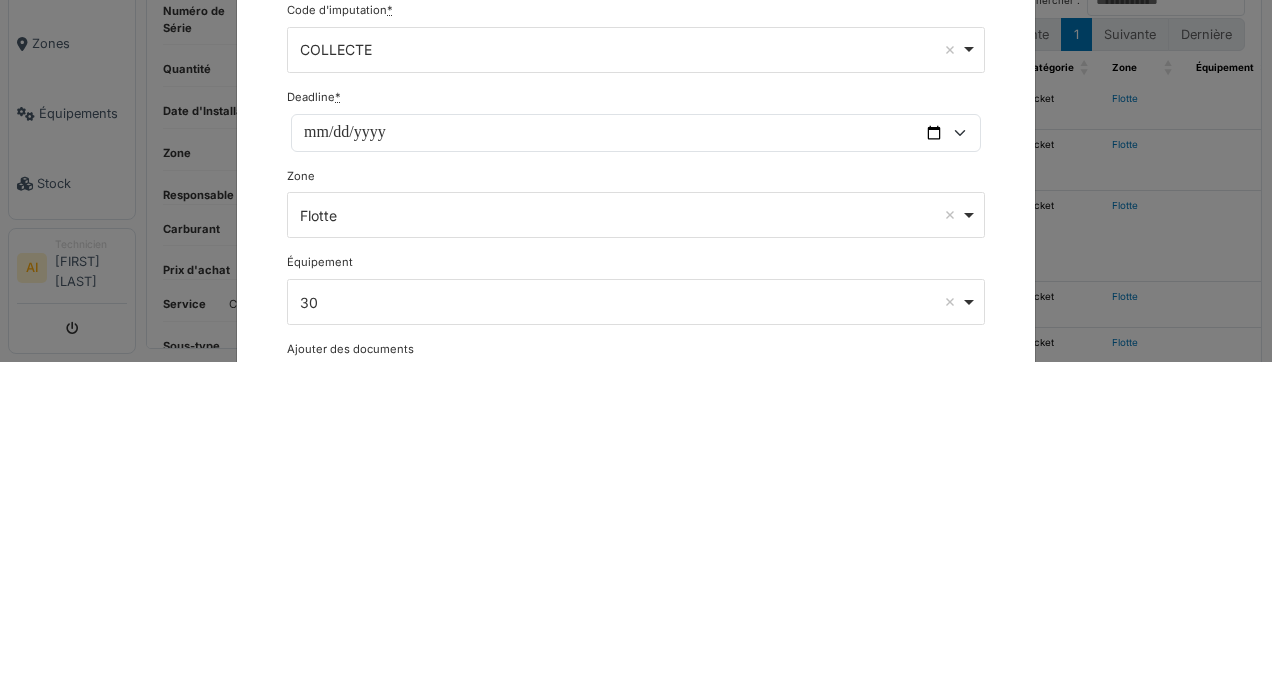 scroll, scrollTop: 0, scrollLeft: 0, axis: both 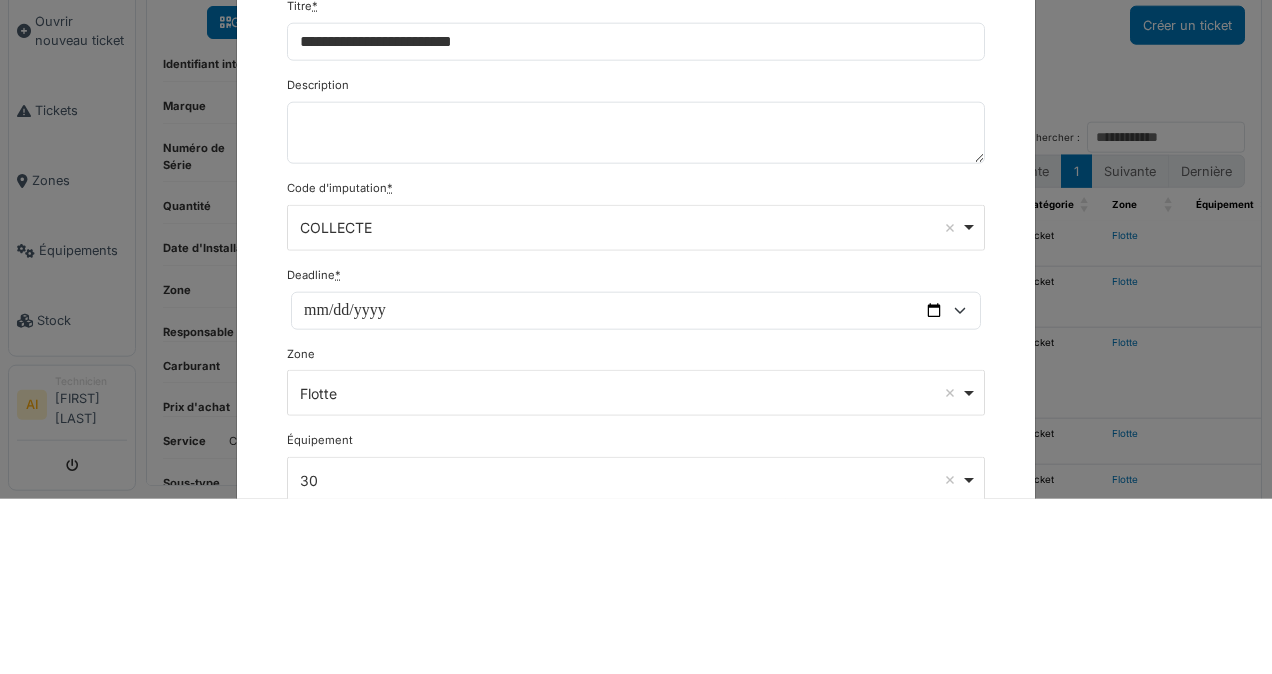 type on "*****" 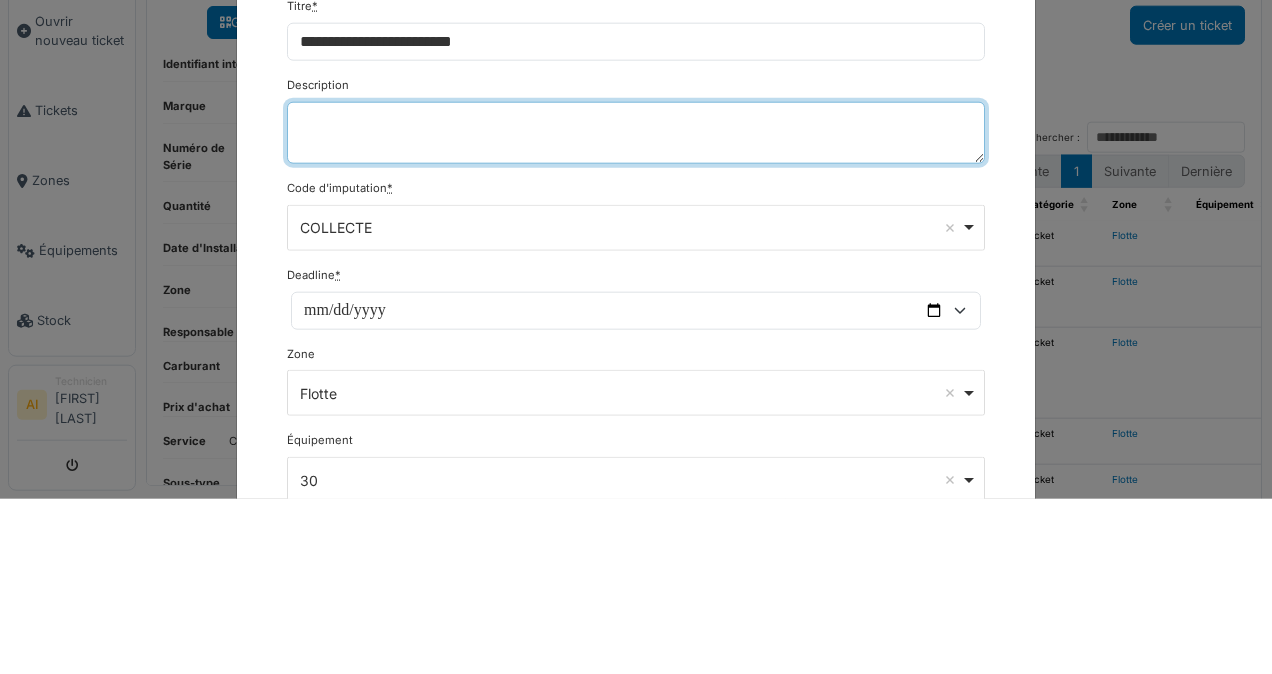 click on "Description" at bounding box center [636, 308] 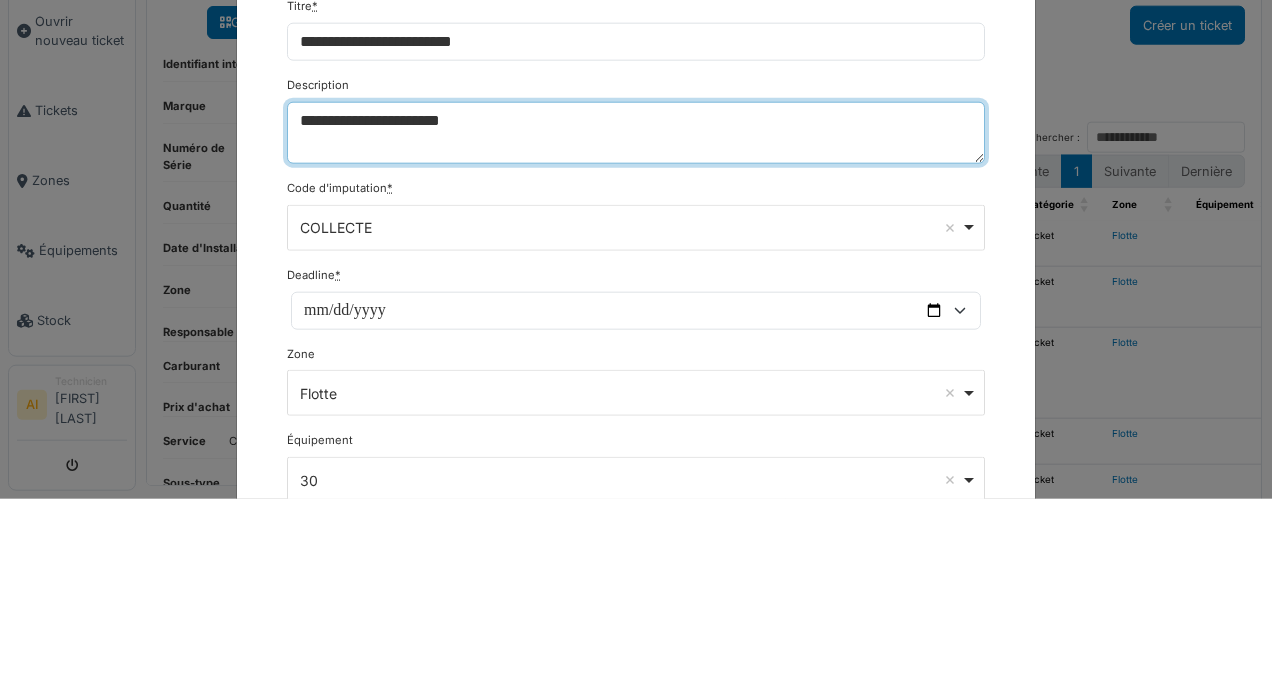 click on "**********" at bounding box center [636, 308] 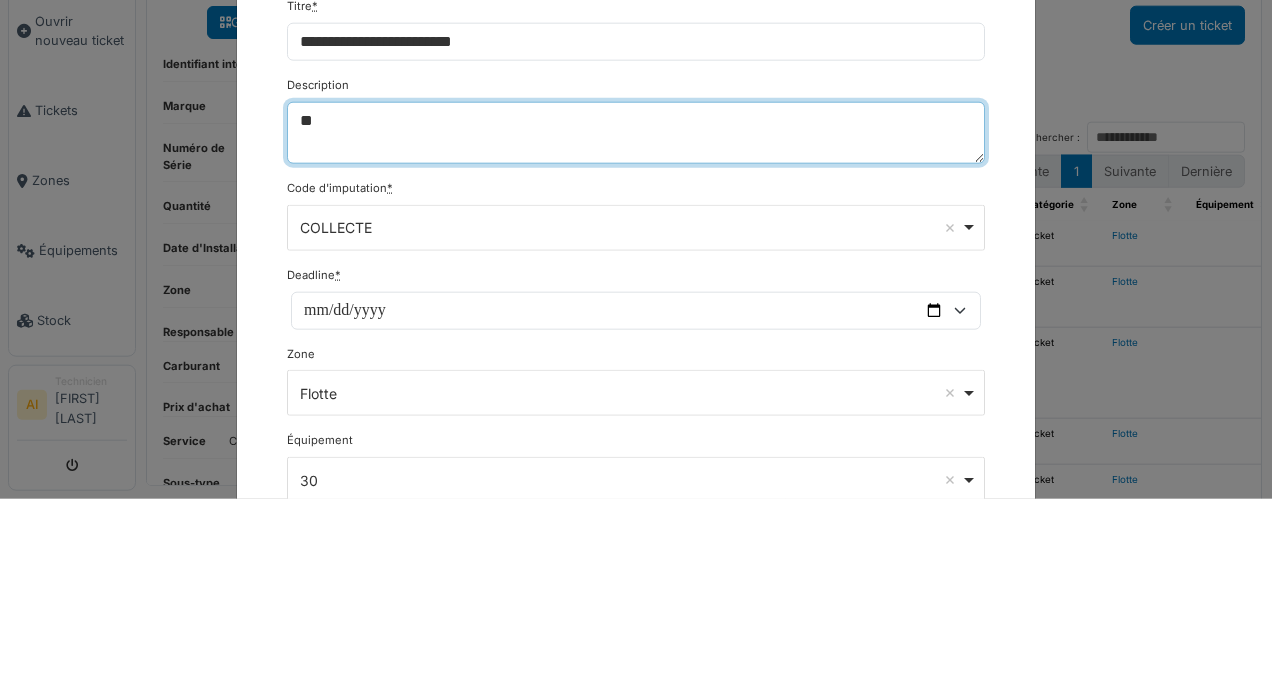 type on "*" 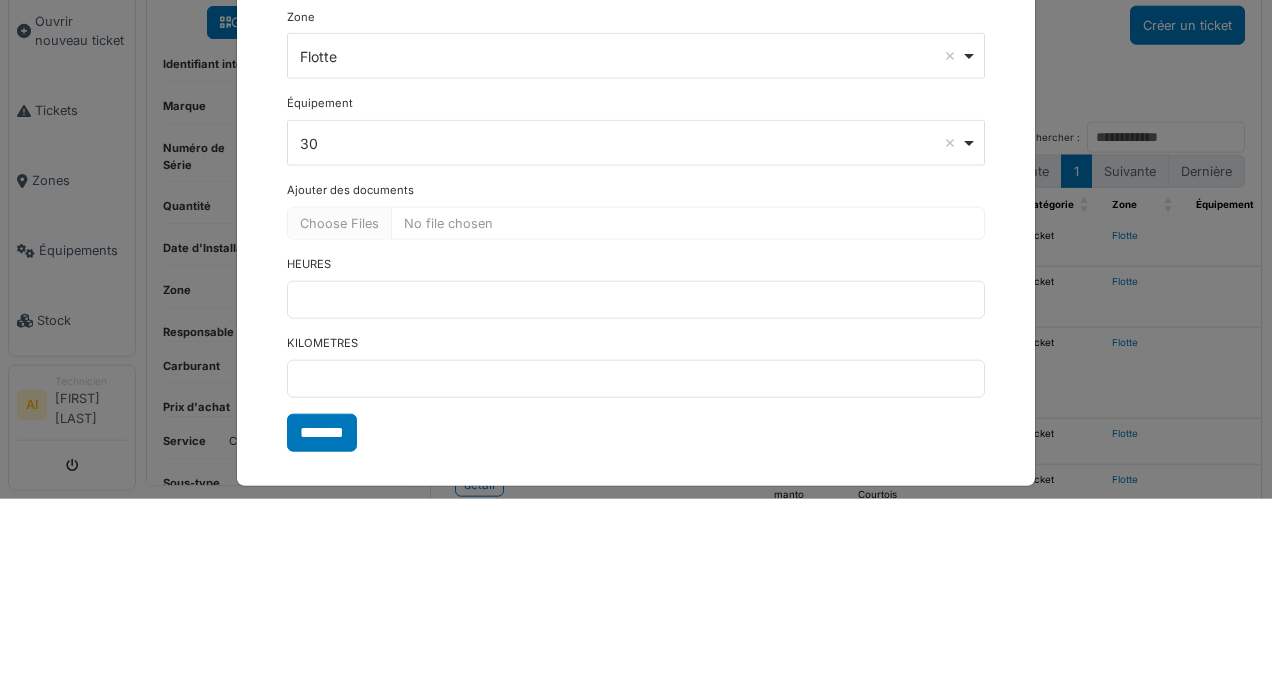 scroll, scrollTop: 344, scrollLeft: 0, axis: vertical 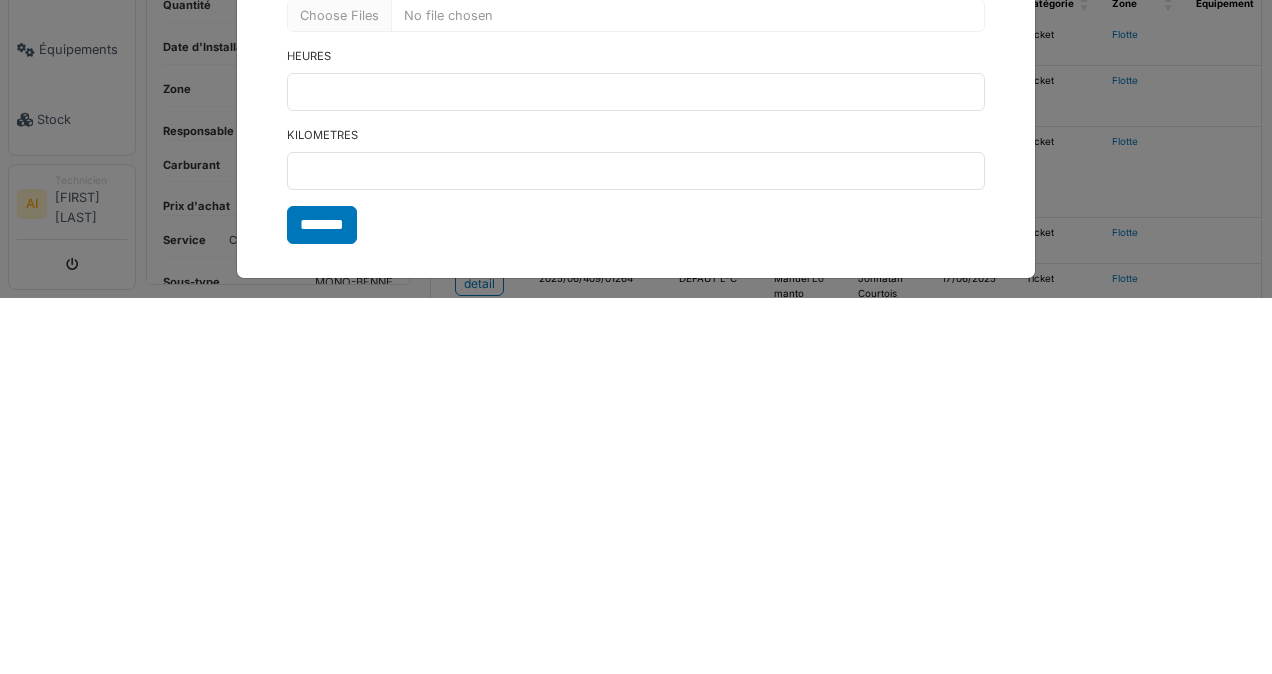 type on "**********" 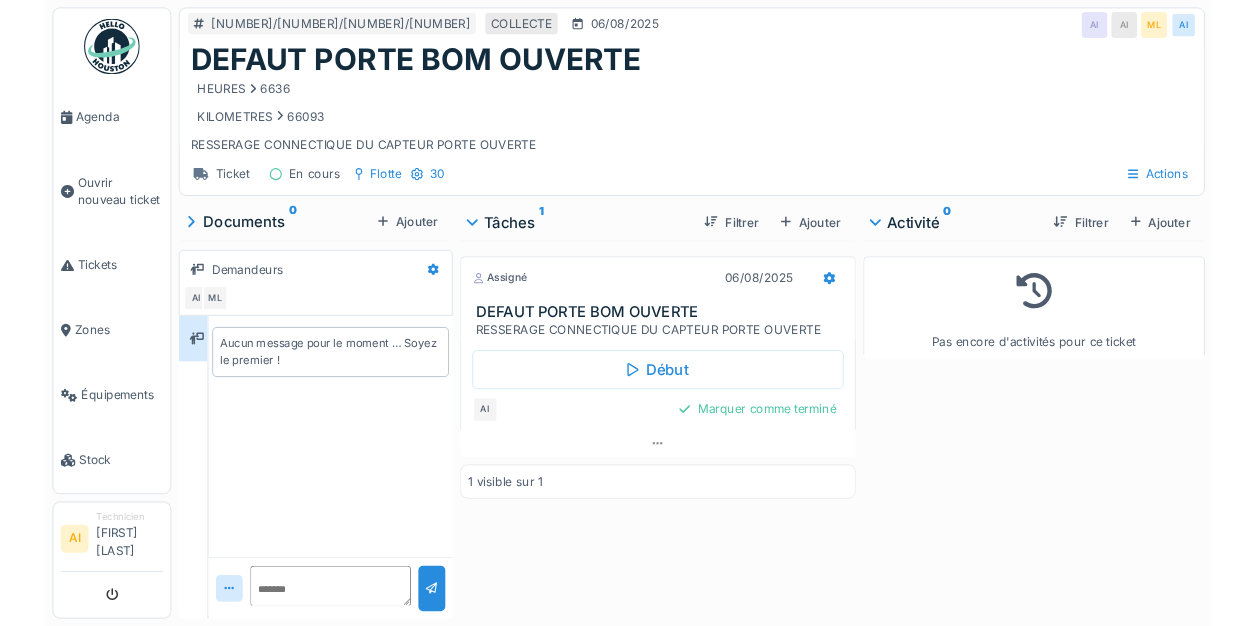 scroll, scrollTop: 0, scrollLeft: 0, axis: both 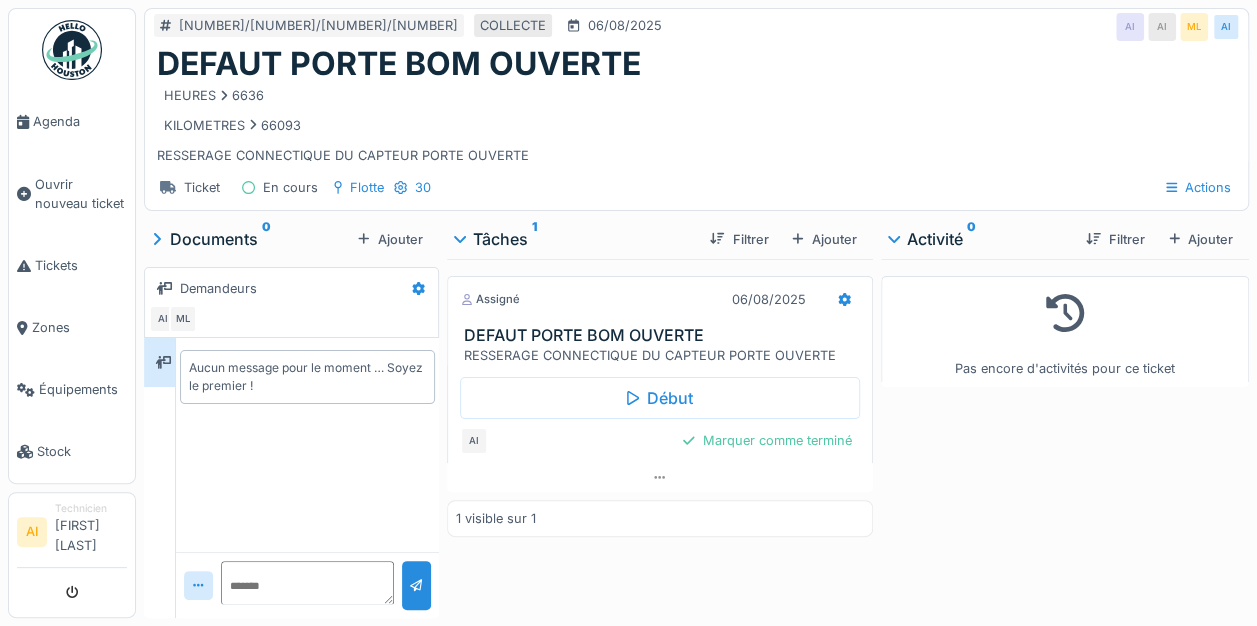 click on "Marquer comme terminé" at bounding box center (767, 440) 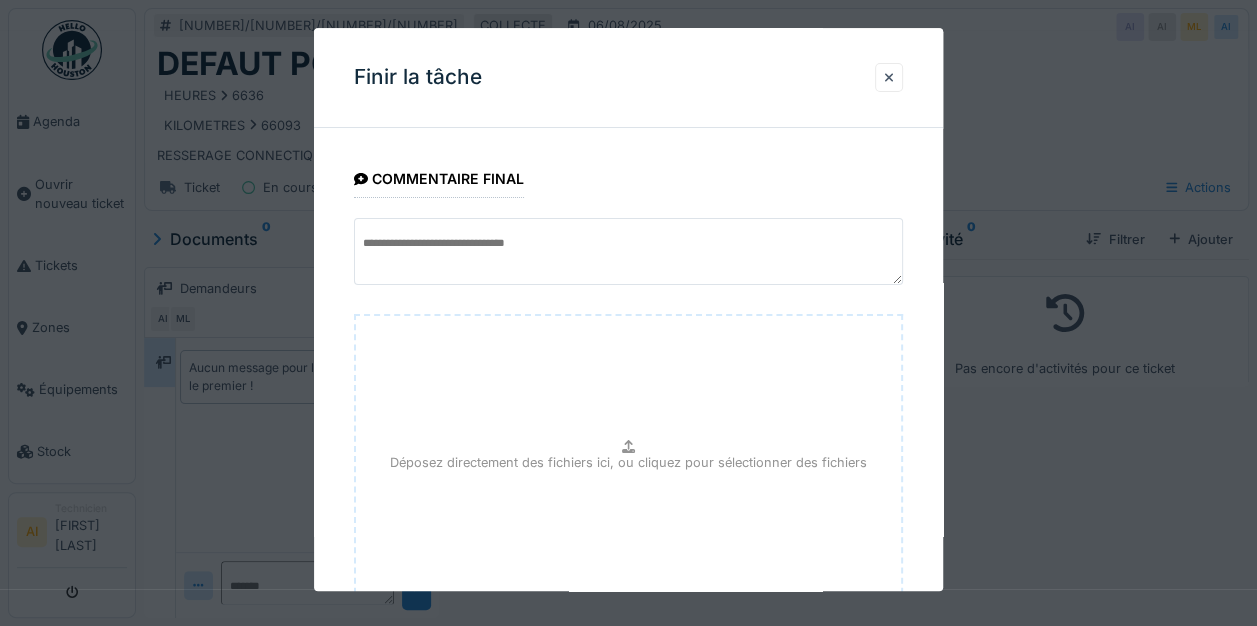 scroll, scrollTop: 151, scrollLeft: 0, axis: vertical 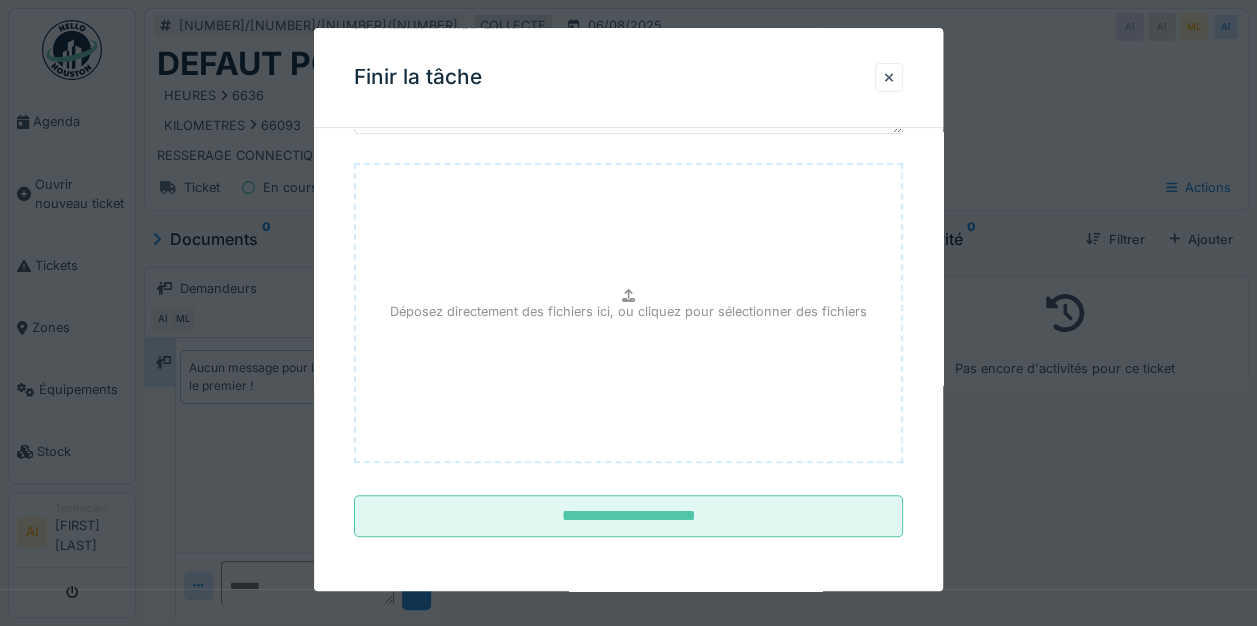 click on "**********" at bounding box center (628, 516) 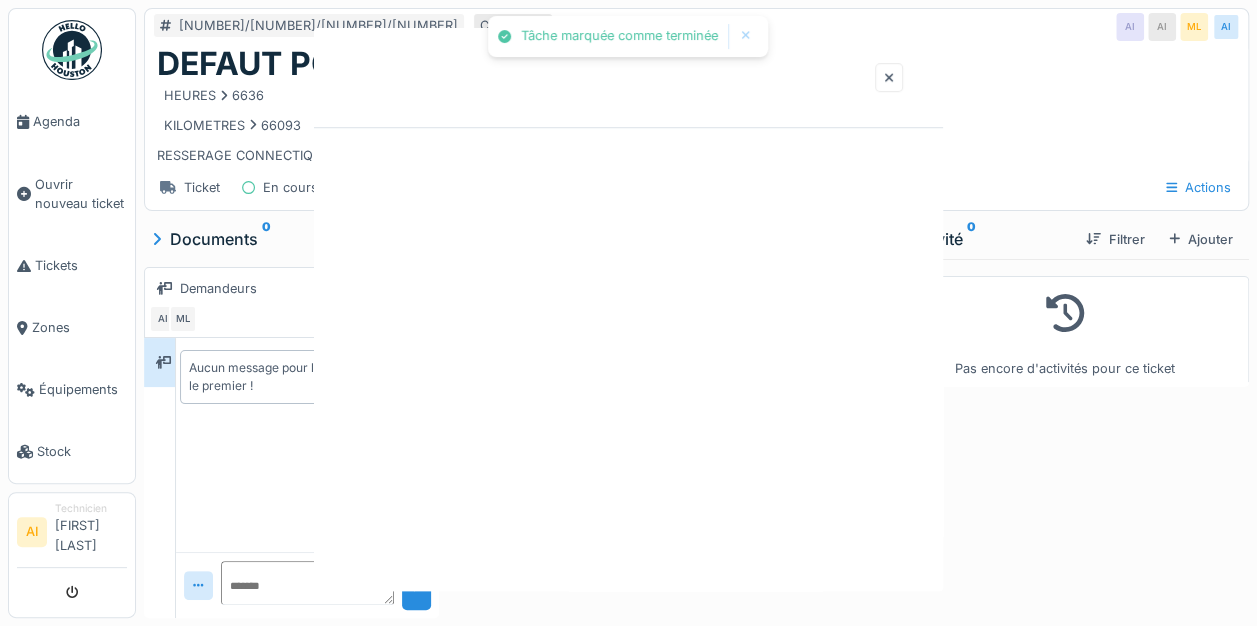 scroll, scrollTop: 0, scrollLeft: 0, axis: both 